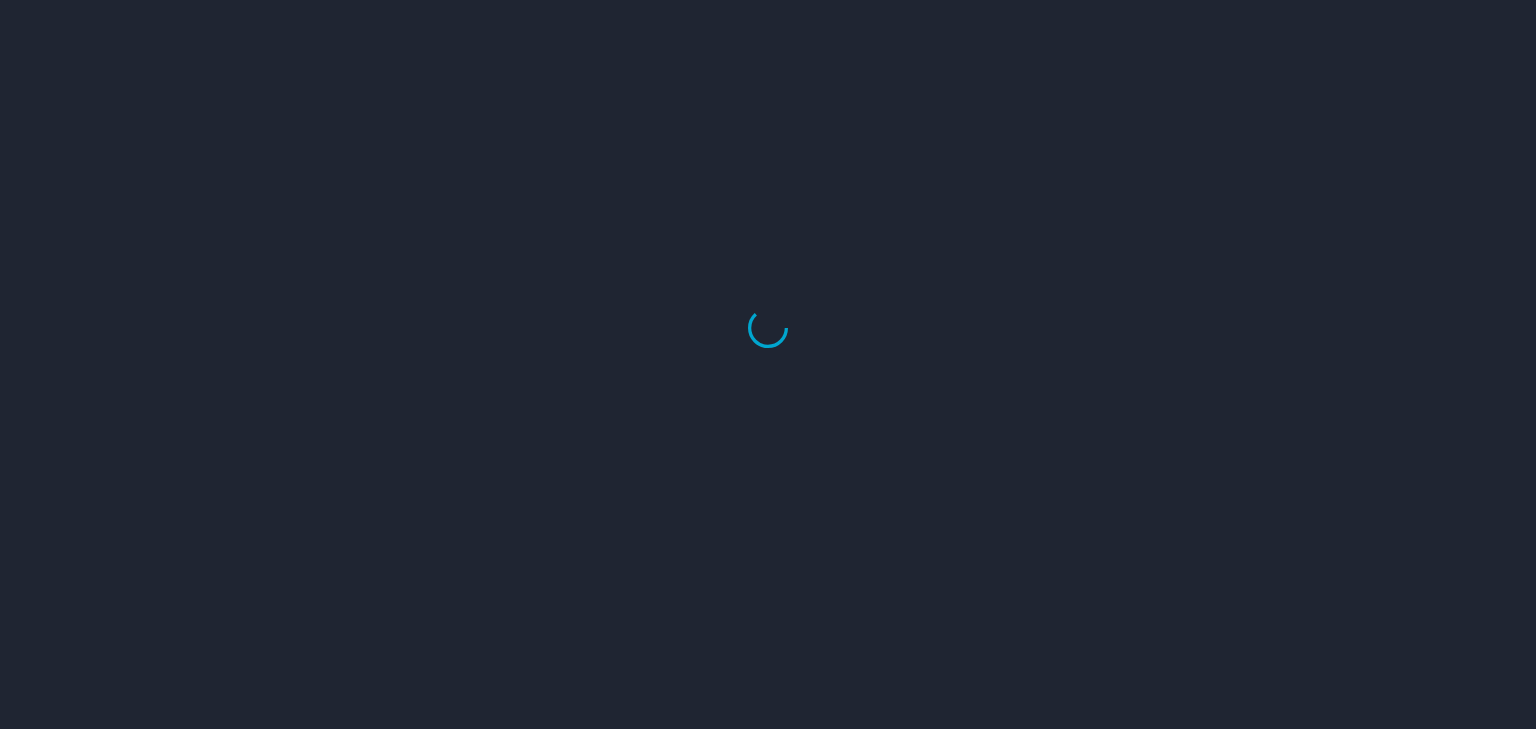 scroll, scrollTop: 0, scrollLeft: 0, axis: both 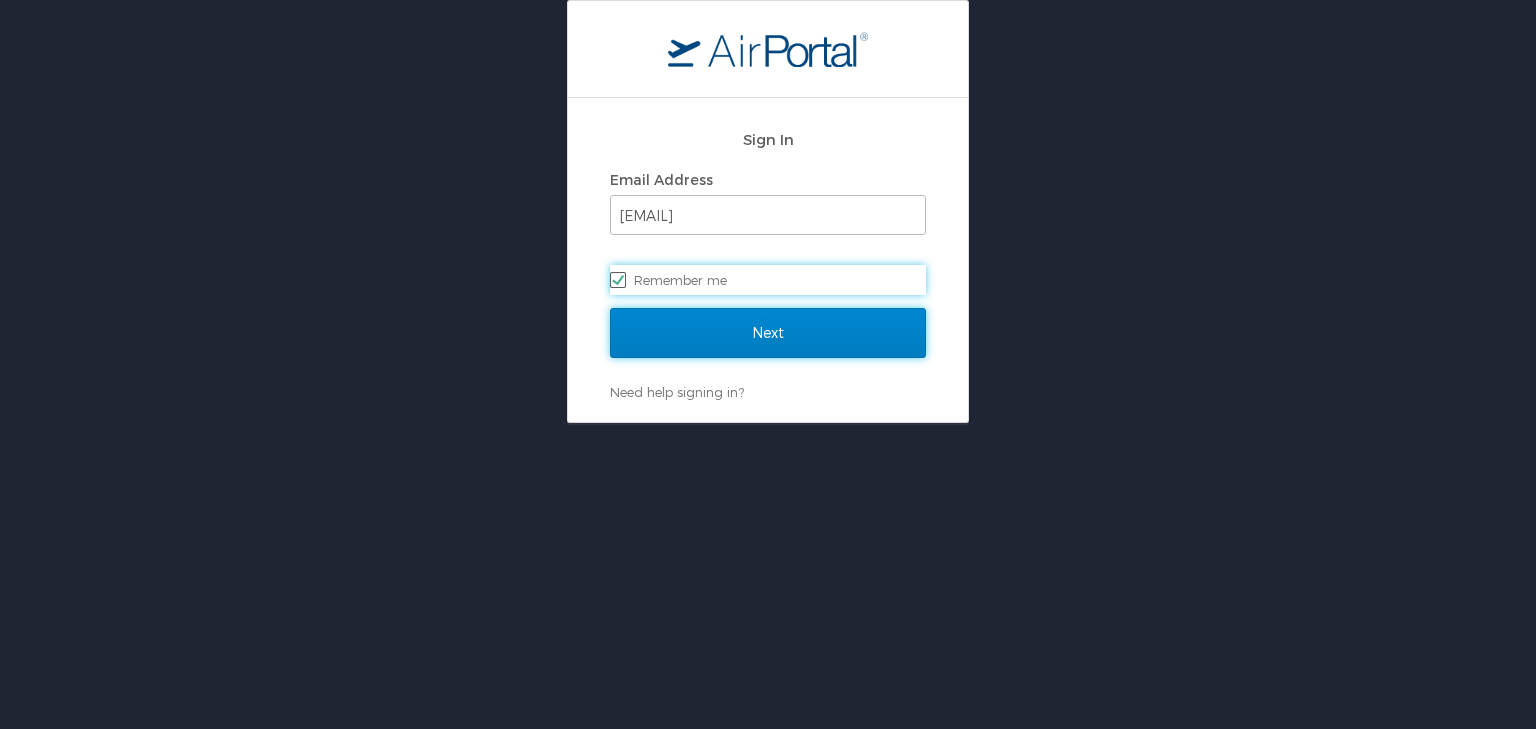click on "Next" at bounding box center (768, 333) 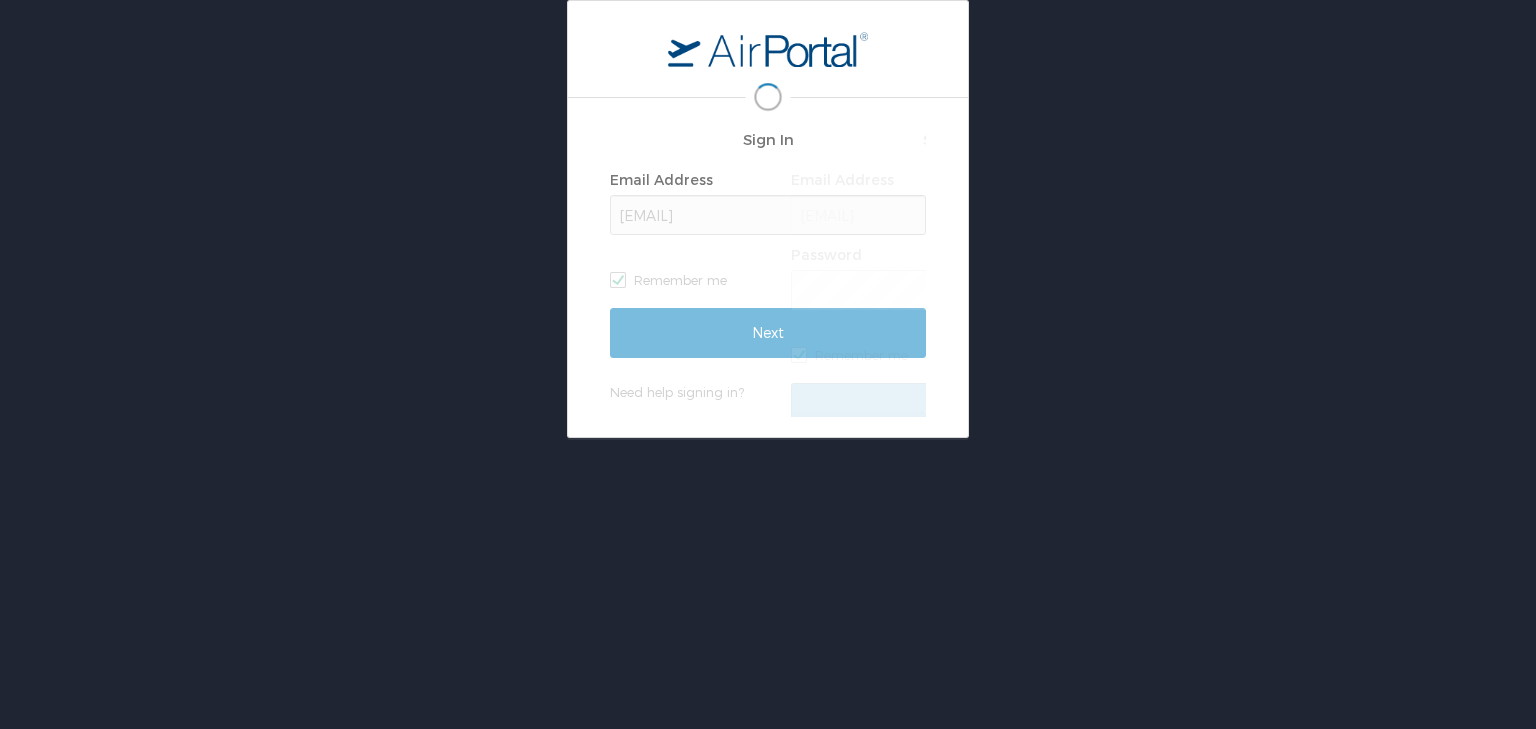 scroll, scrollTop: 0, scrollLeft: 0, axis: both 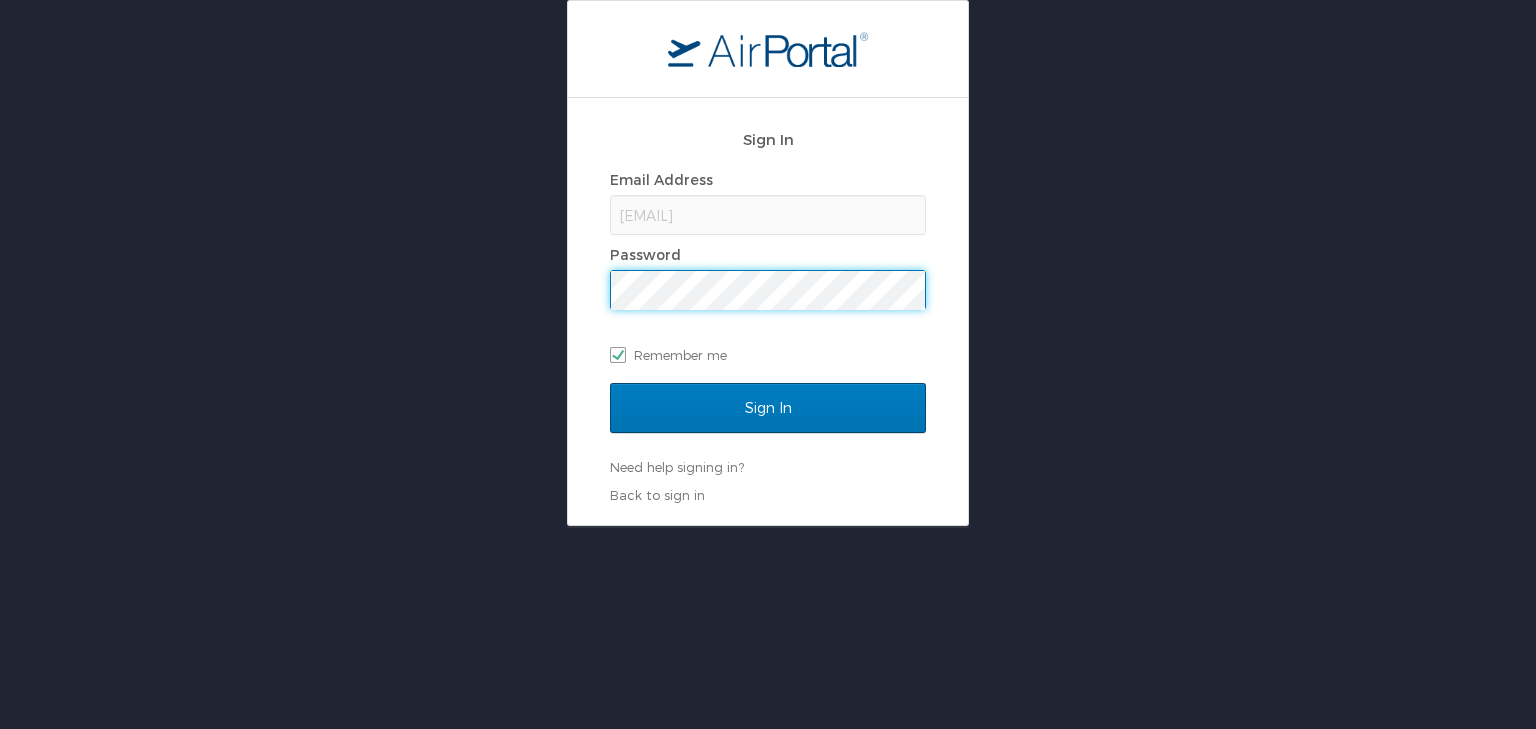 click on "Sign In" at bounding box center (768, 408) 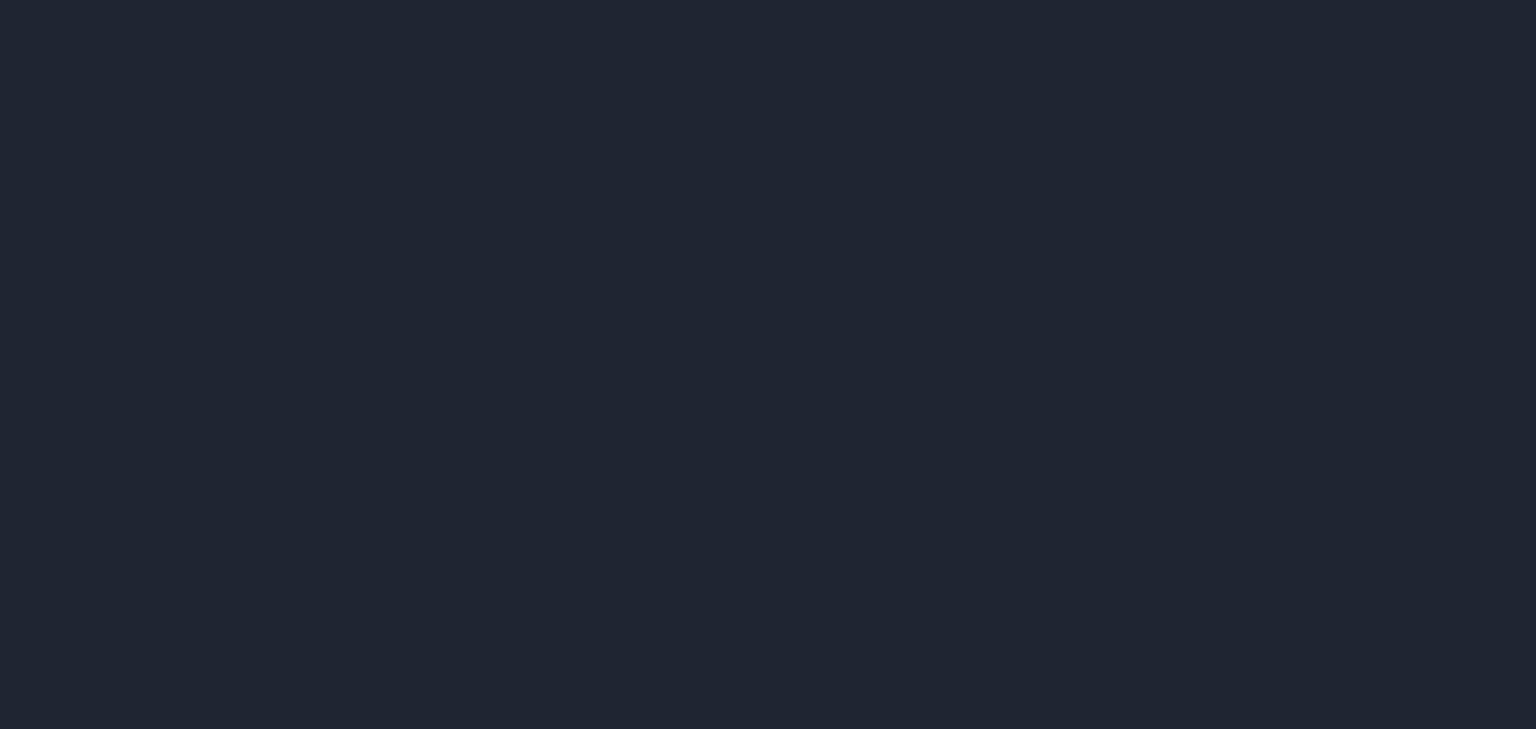 scroll, scrollTop: 0, scrollLeft: 0, axis: both 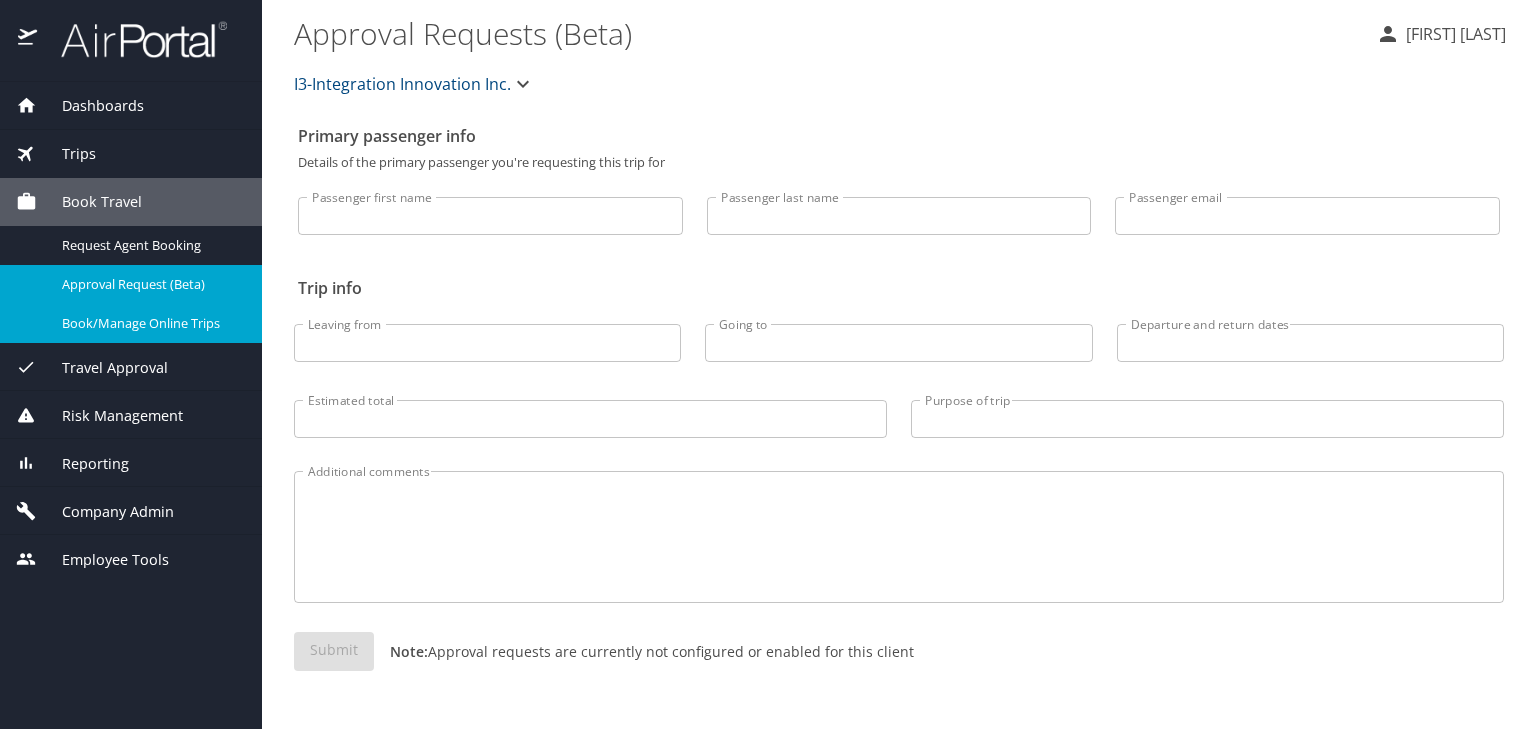 click on "Book/Manage Online Trips" at bounding box center (150, 323) 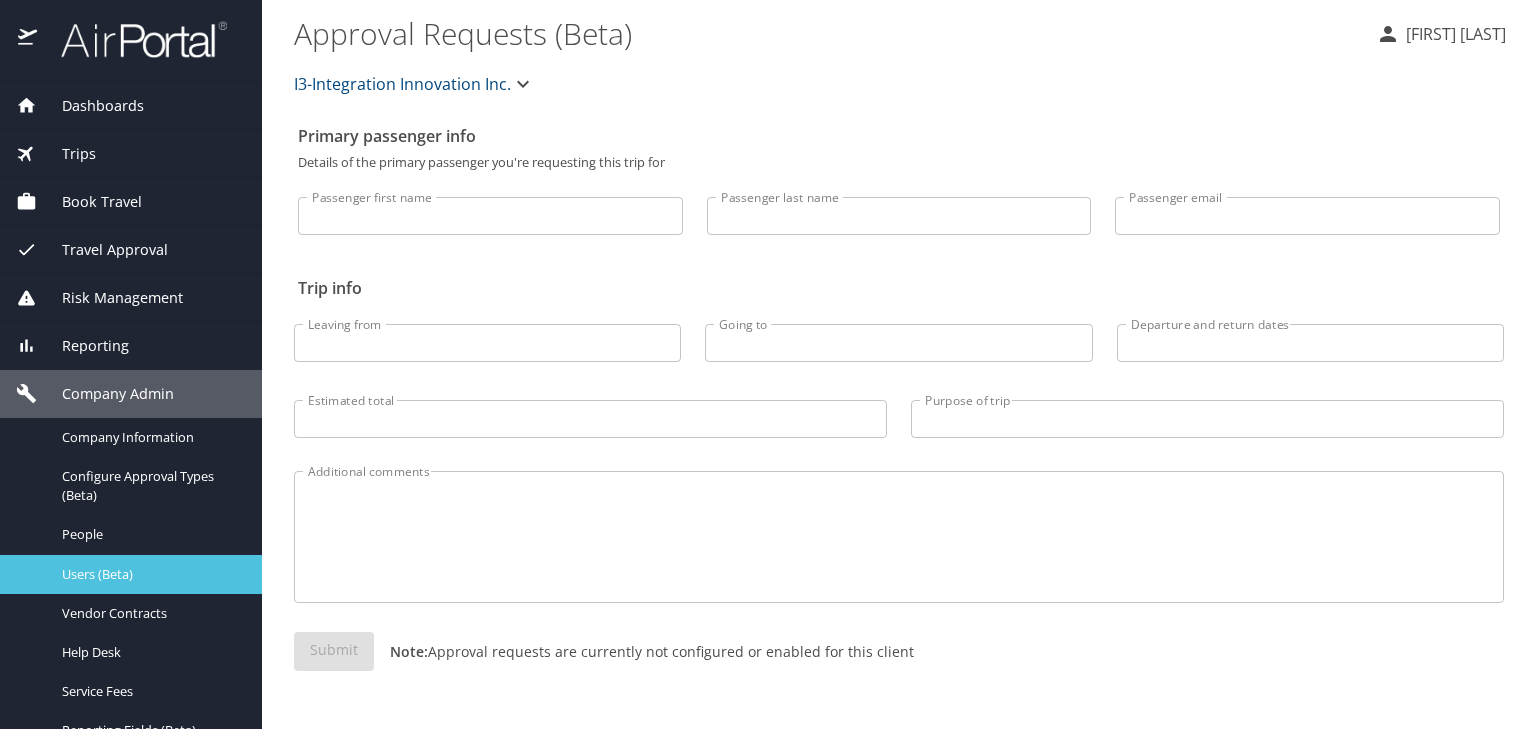 click on "Users (Beta)" at bounding box center (150, 574) 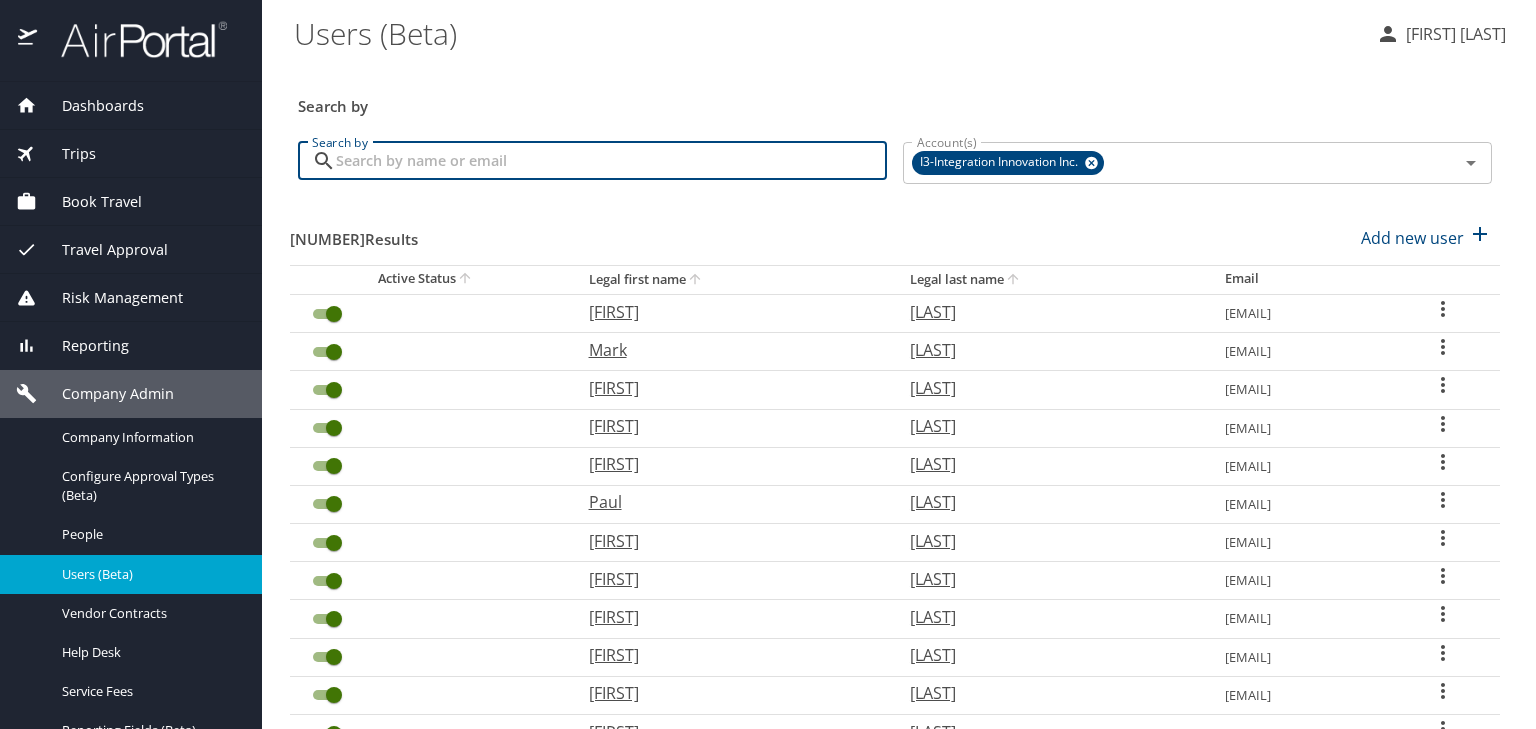 click on "Search by" at bounding box center [611, 161] 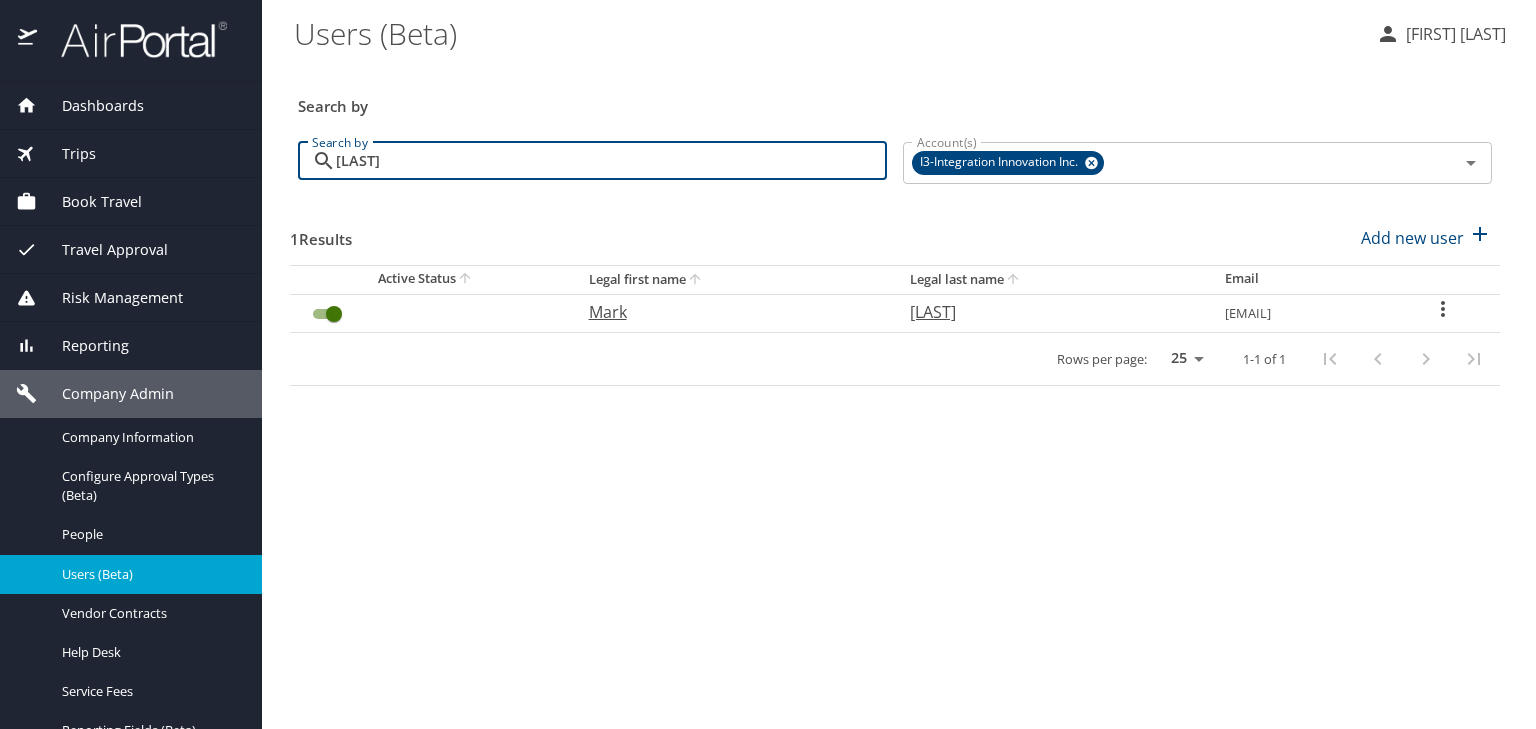 type on "zais" 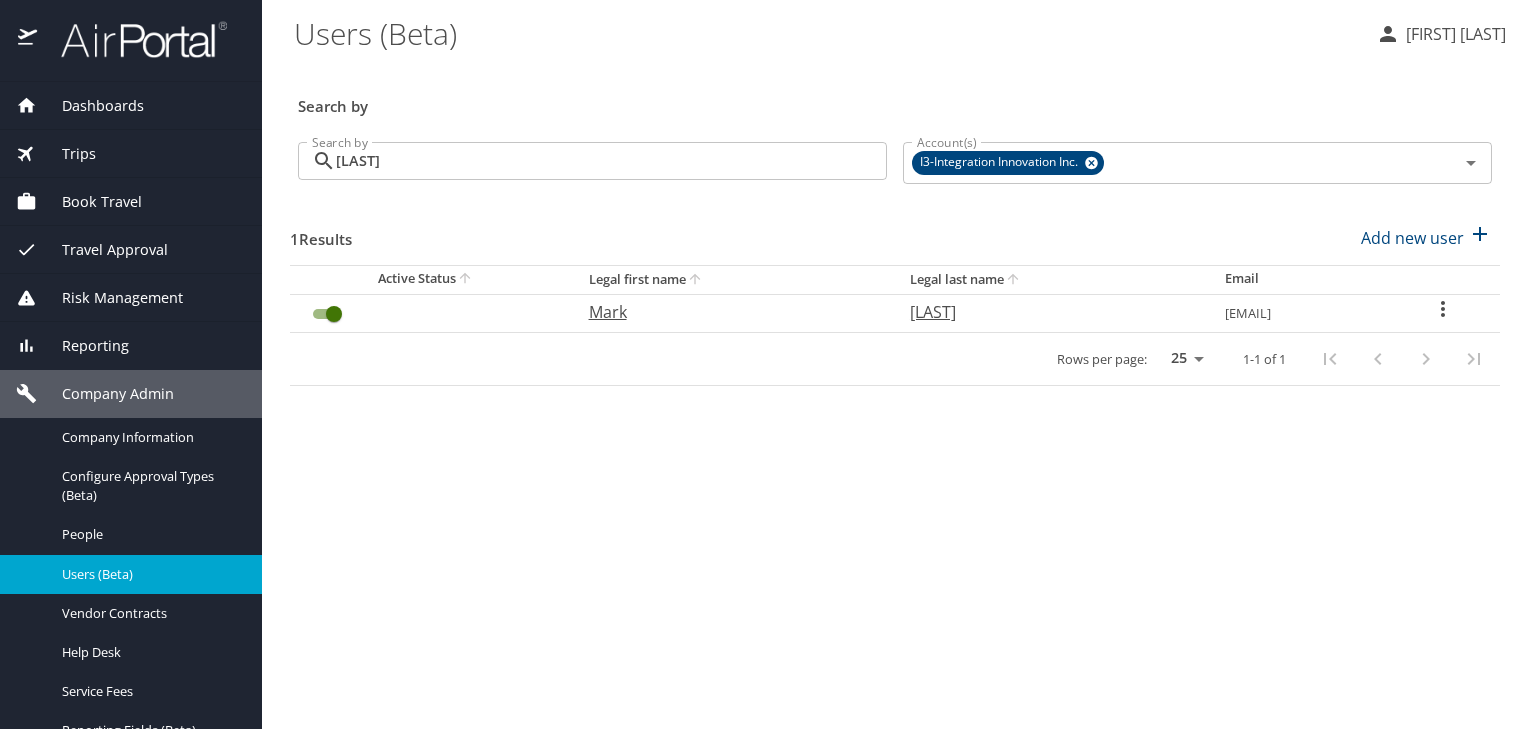 click 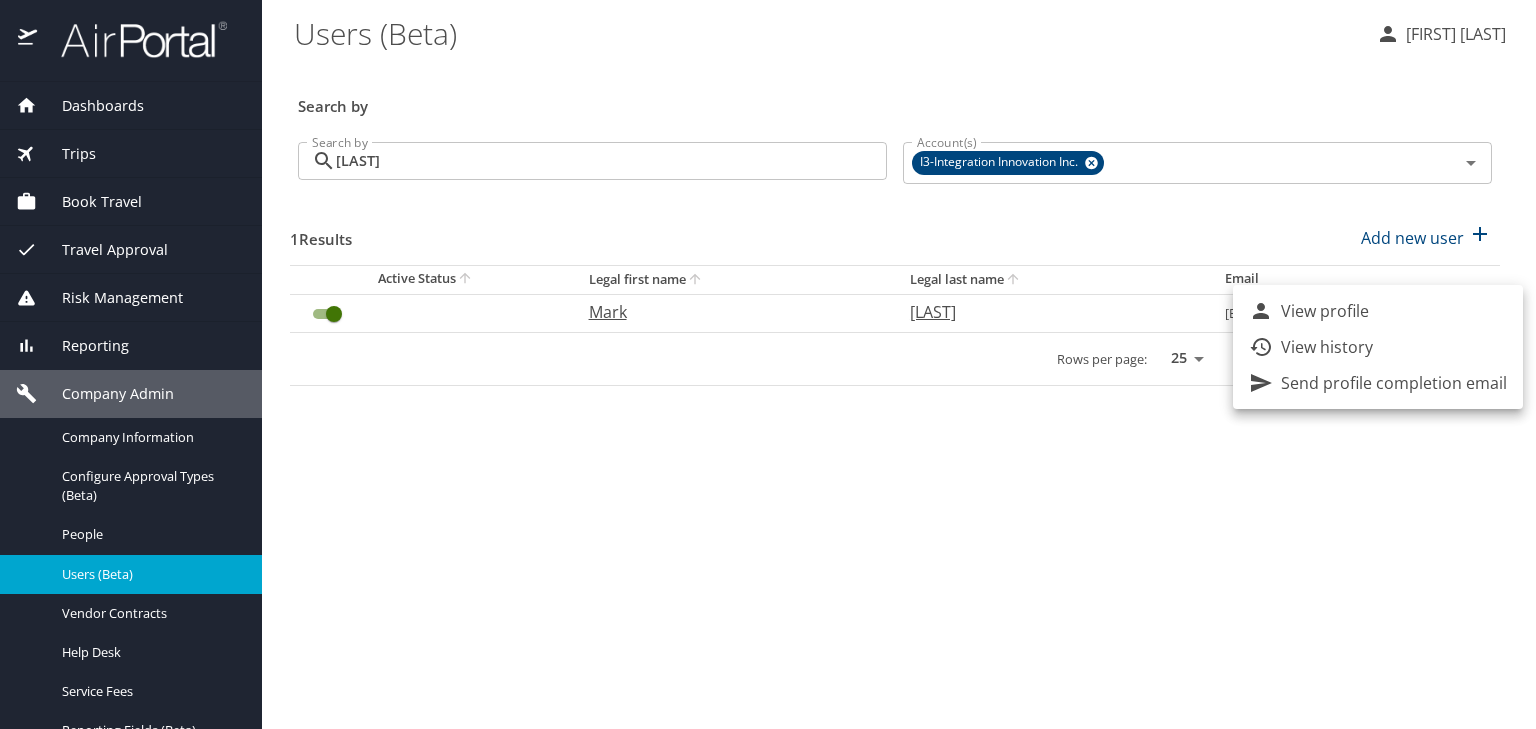 click on "View profile" at bounding box center [1325, 311] 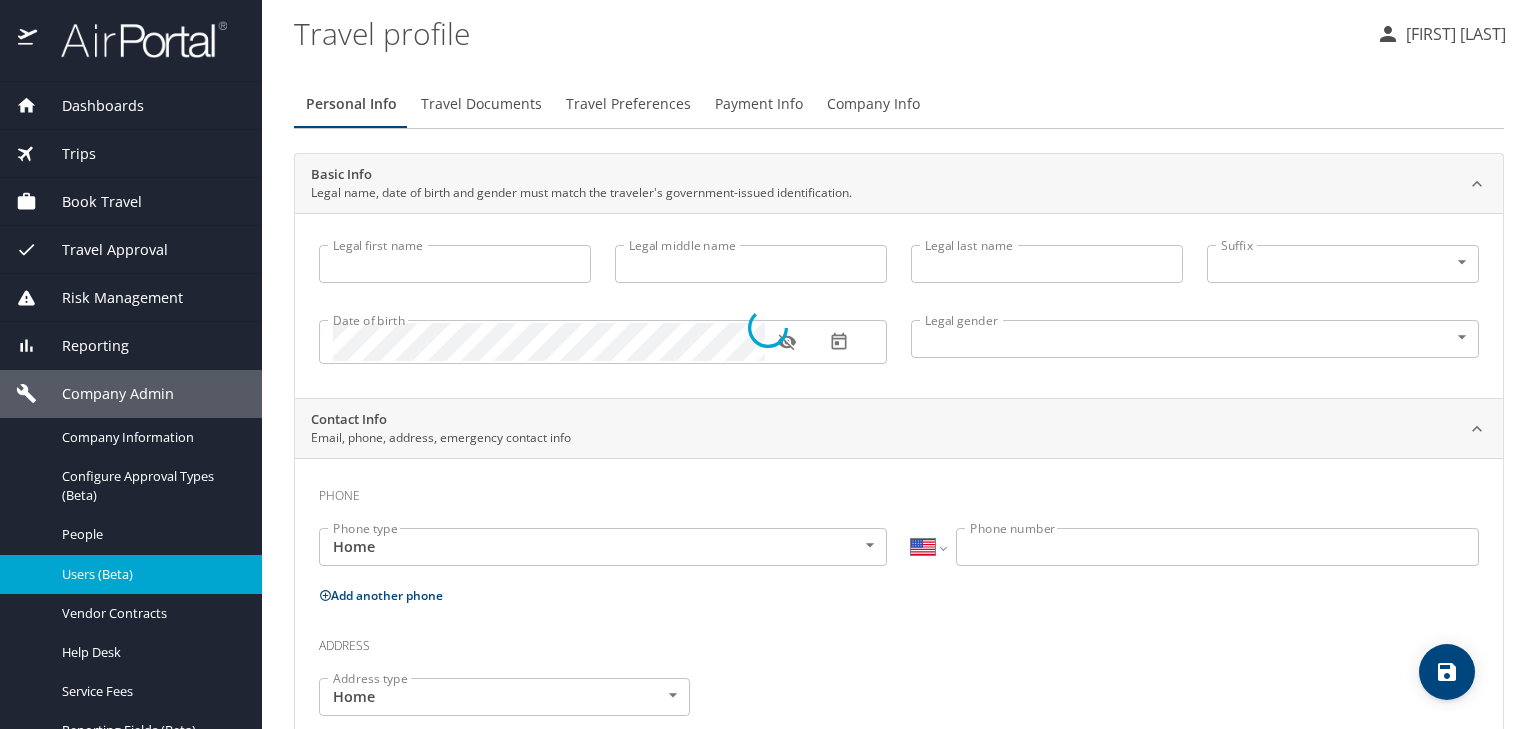 type on "Mark" 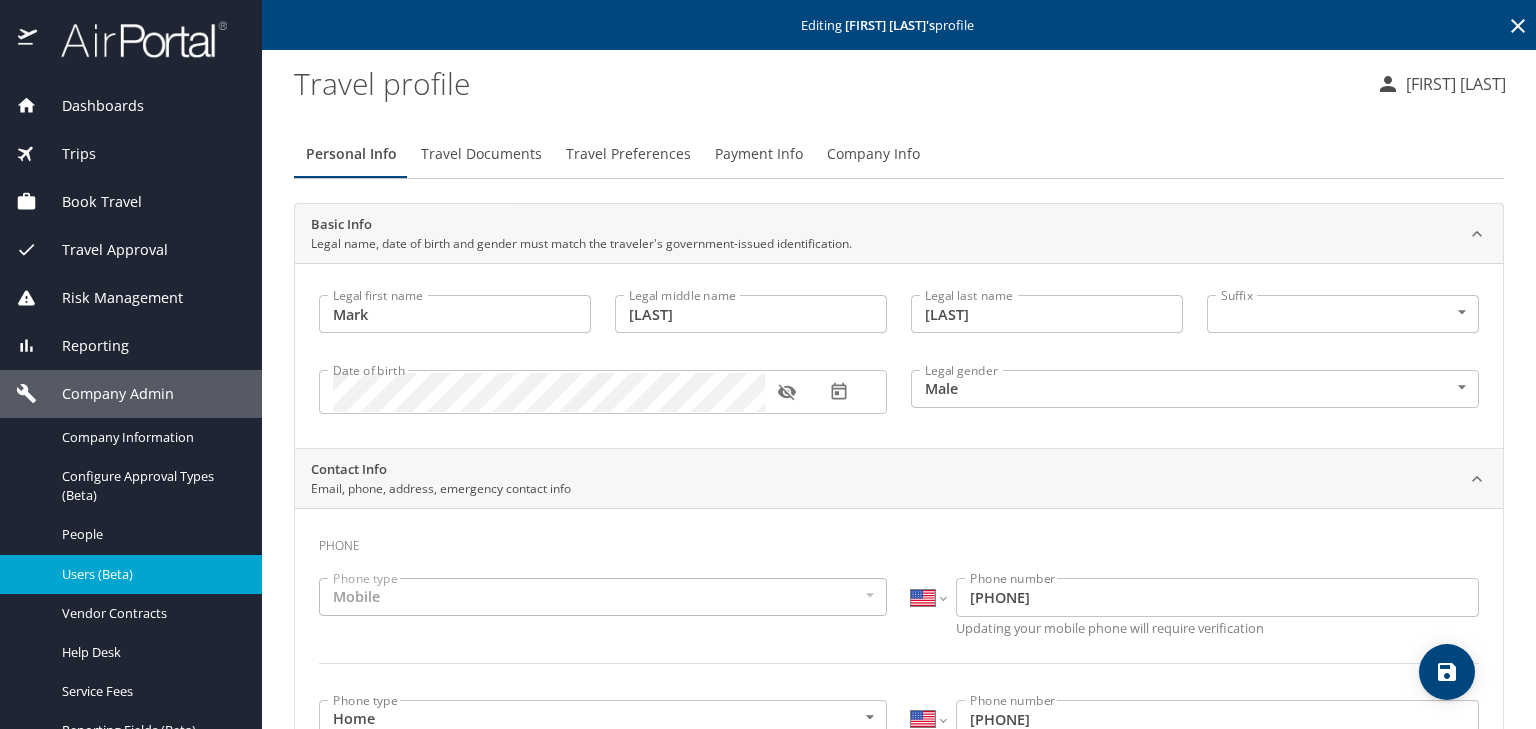 click on "Travel Preferences" at bounding box center (628, 154) 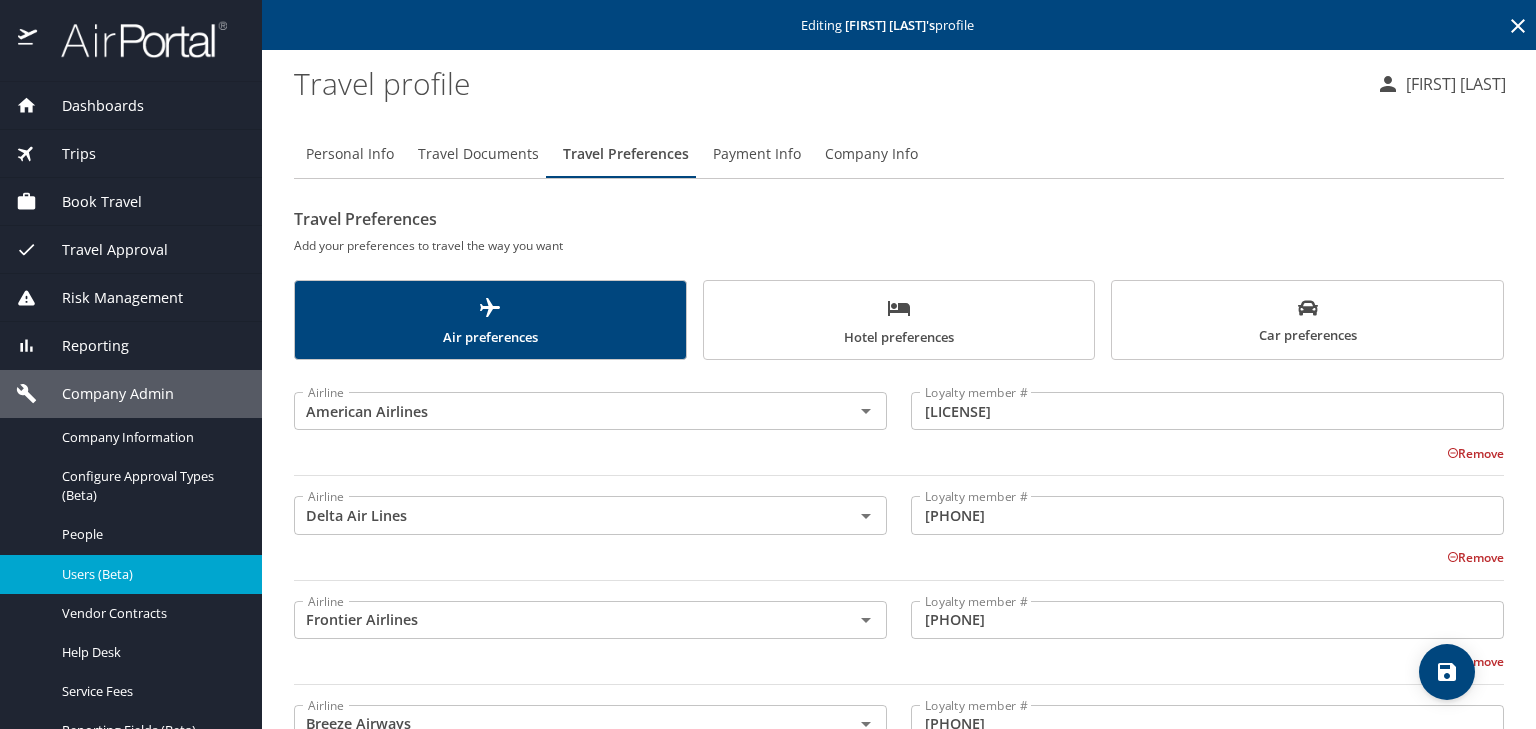 click on "Car preferences" at bounding box center (1307, 322) 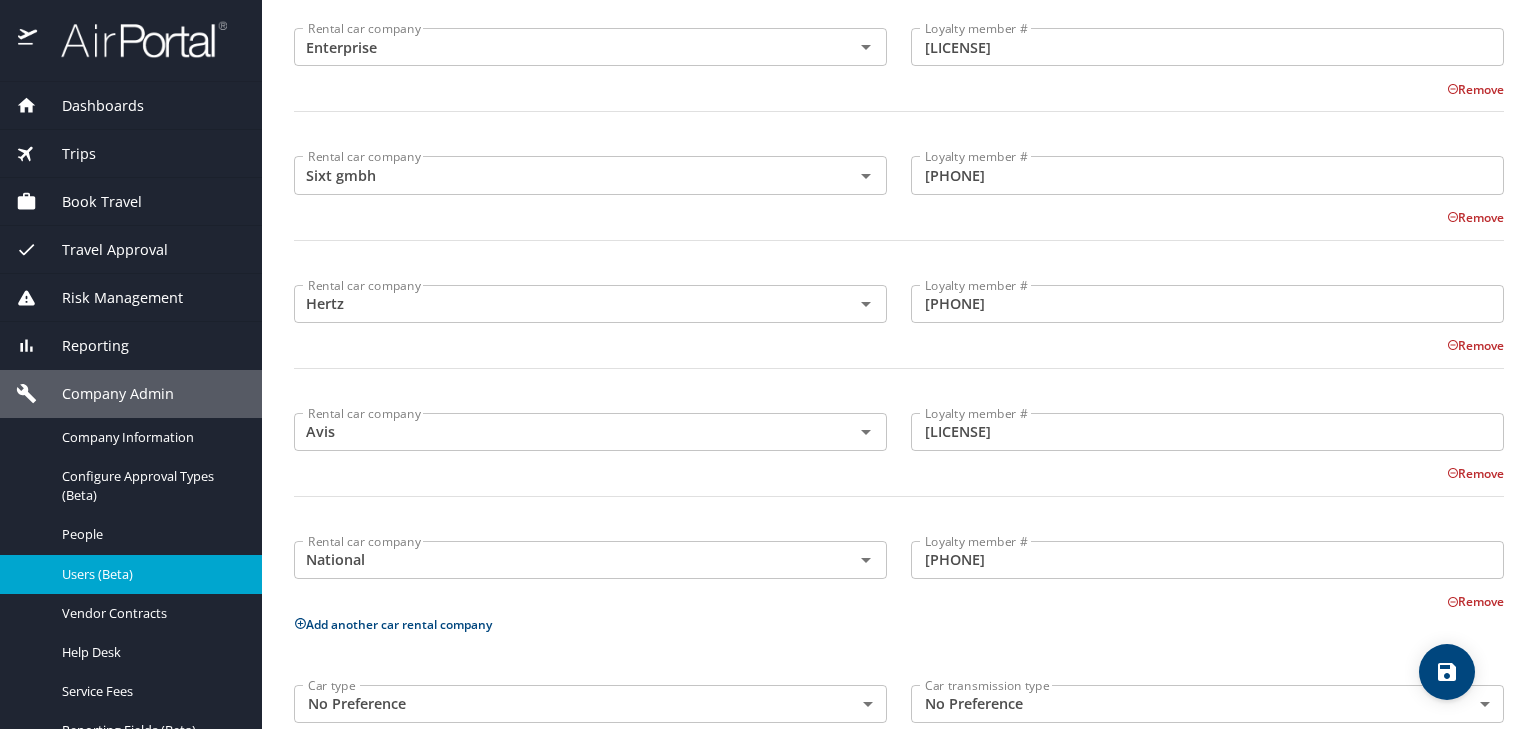 scroll, scrollTop: 400, scrollLeft: 0, axis: vertical 